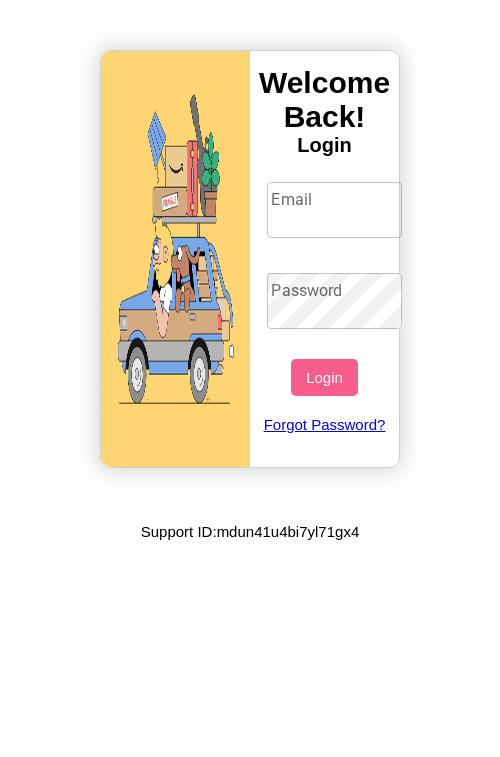 scroll, scrollTop: 0, scrollLeft: 0, axis: both 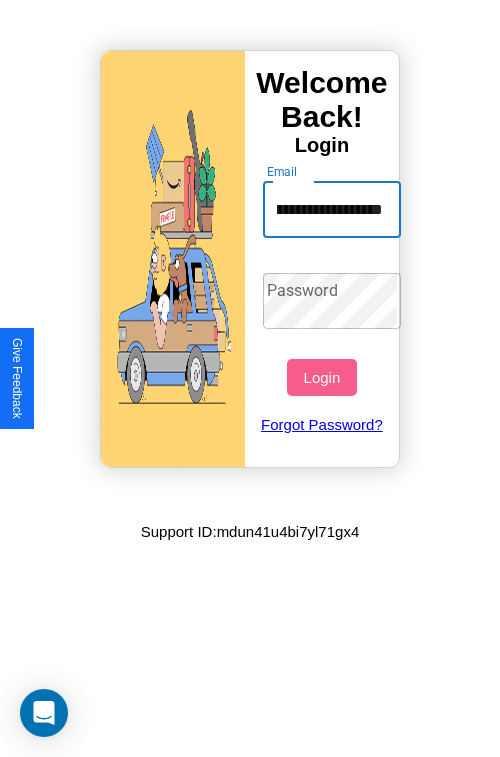type on "**********" 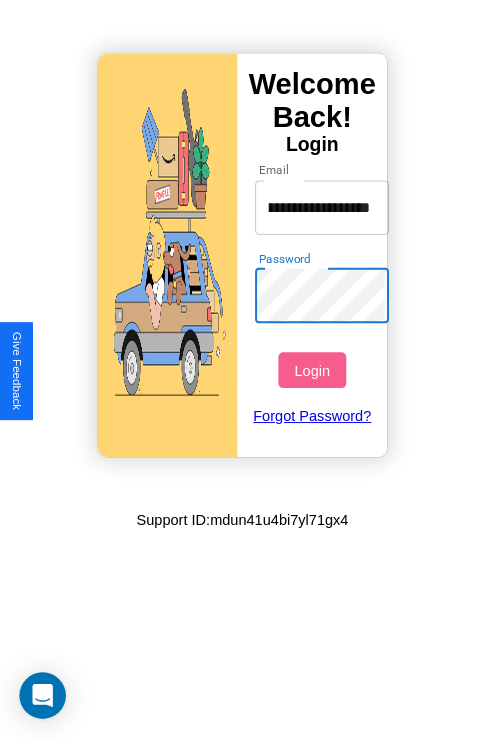 scroll, scrollTop: 0, scrollLeft: 0, axis: both 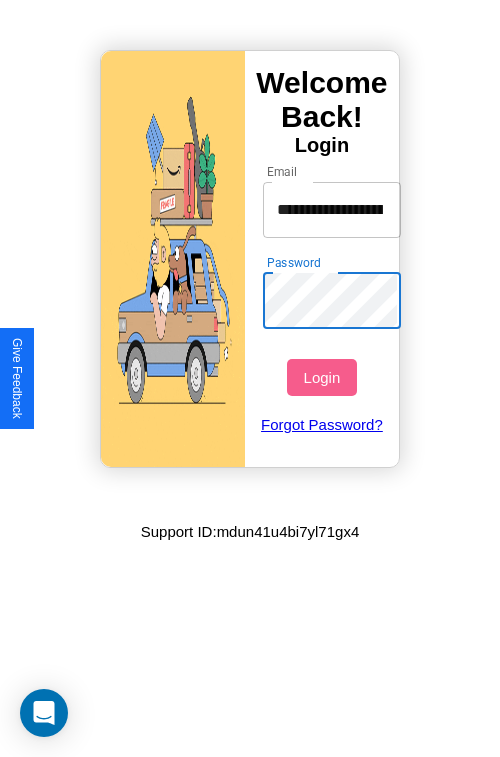 click on "Login" at bounding box center [321, 377] 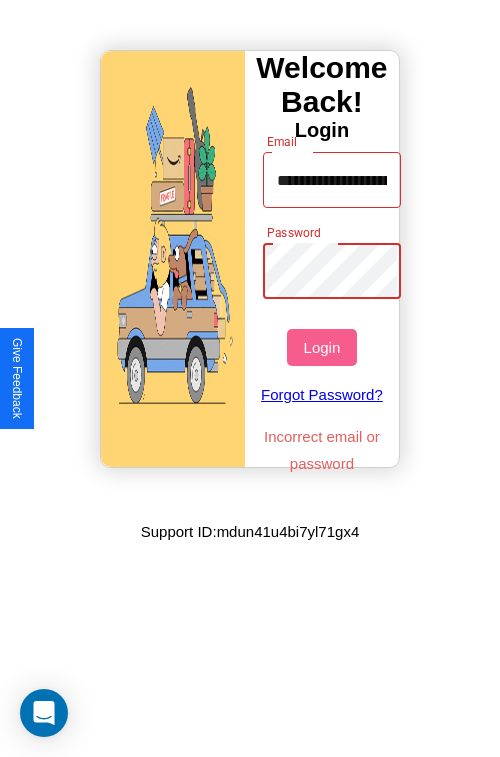 click on "Login" at bounding box center [321, 347] 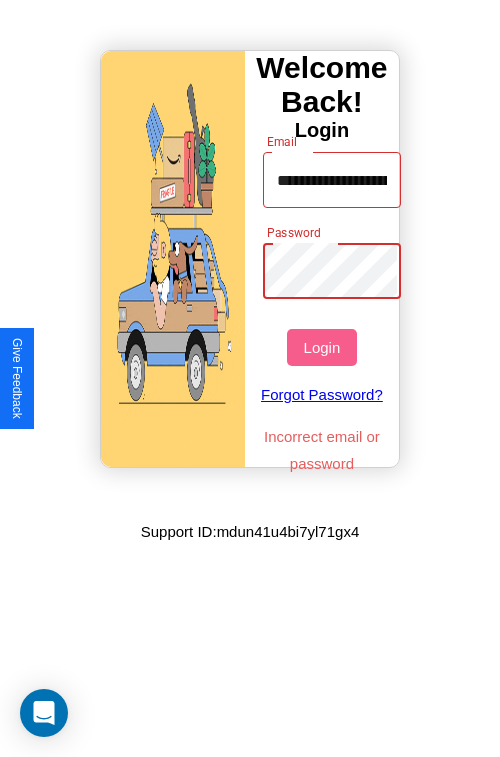 click on "Login" at bounding box center [321, 347] 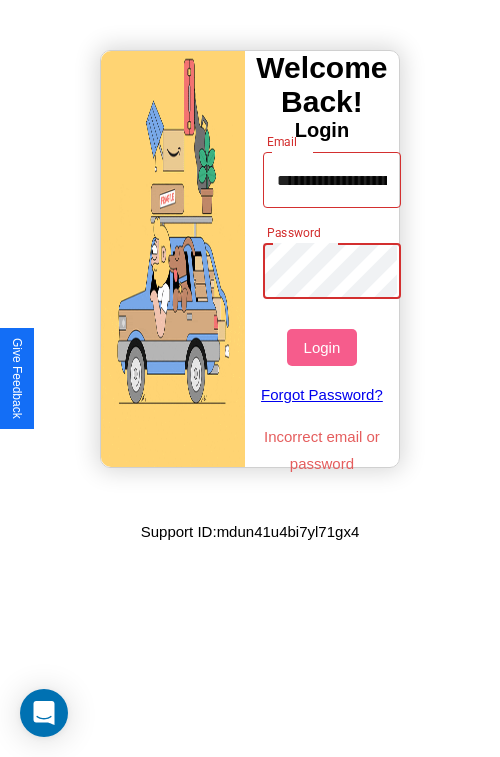 click on "Login" at bounding box center [321, 347] 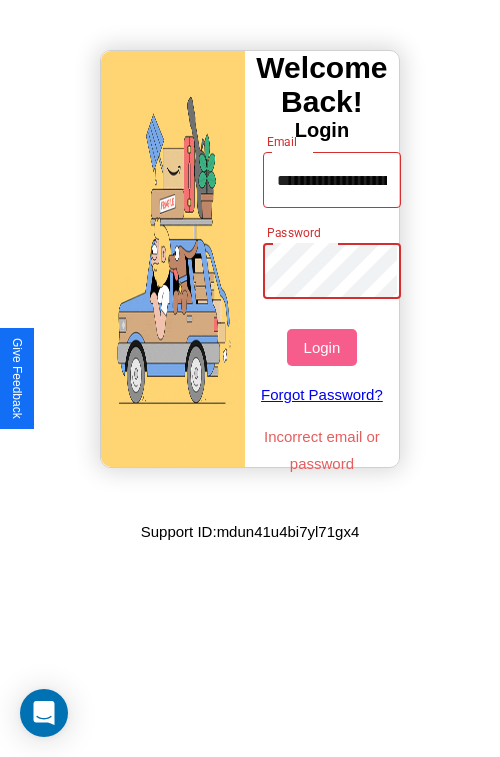 click on "Login" at bounding box center [321, 347] 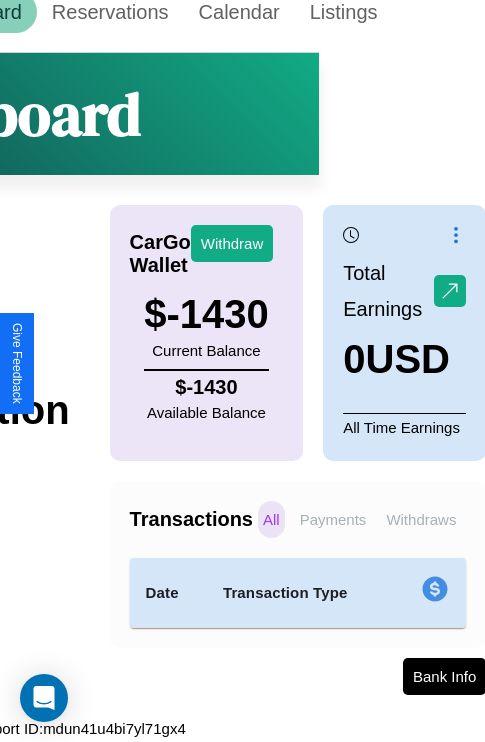 scroll, scrollTop: 27, scrollLeft: 167, axis: both 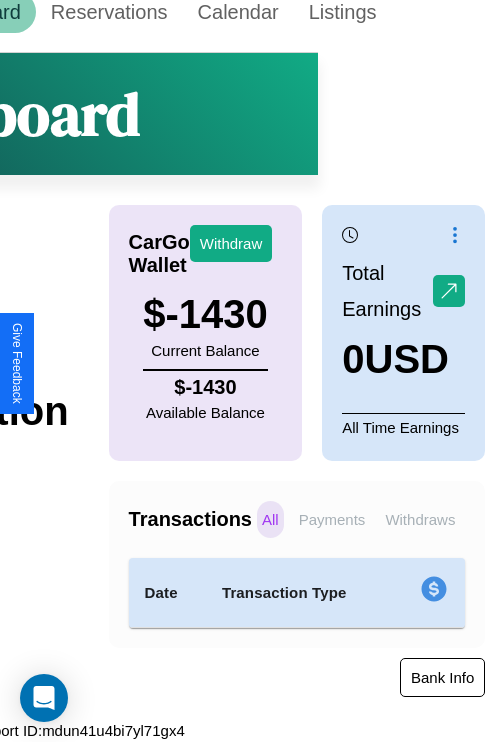 click on "Bank Info" at bounding box center (442, 677) 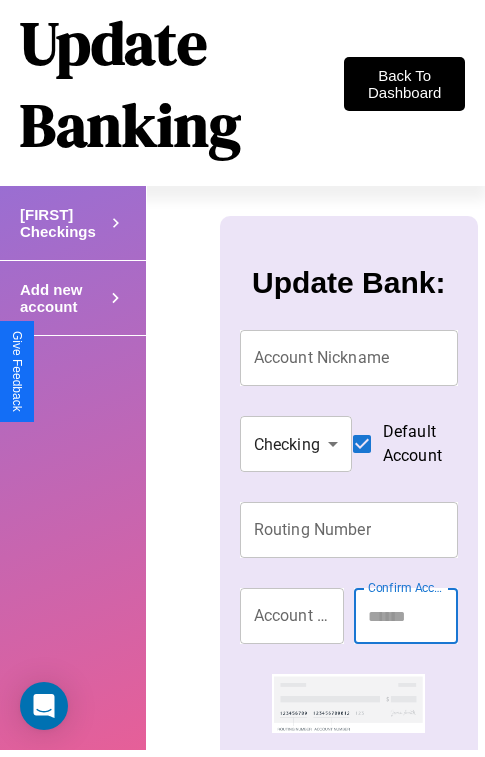scroll, scrollTop: 0, scrollLeft: 0, axis: both 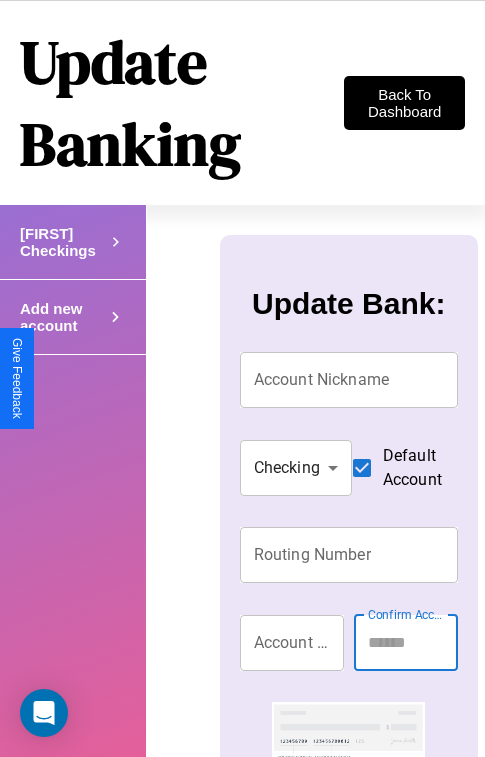 click 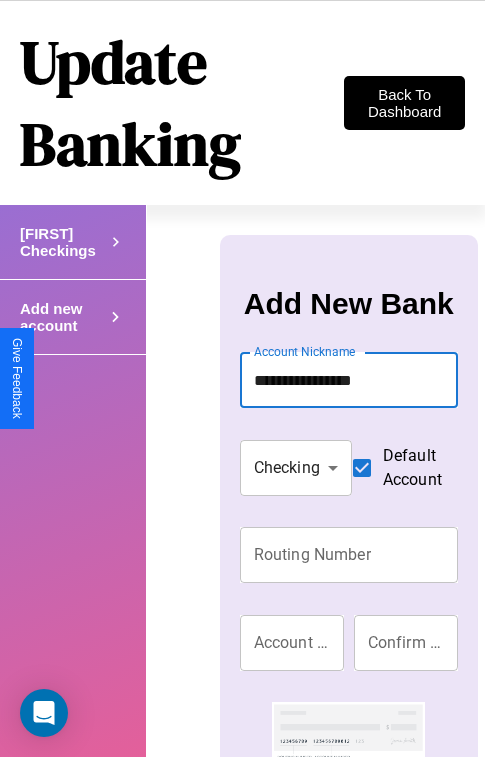 type on "**********" 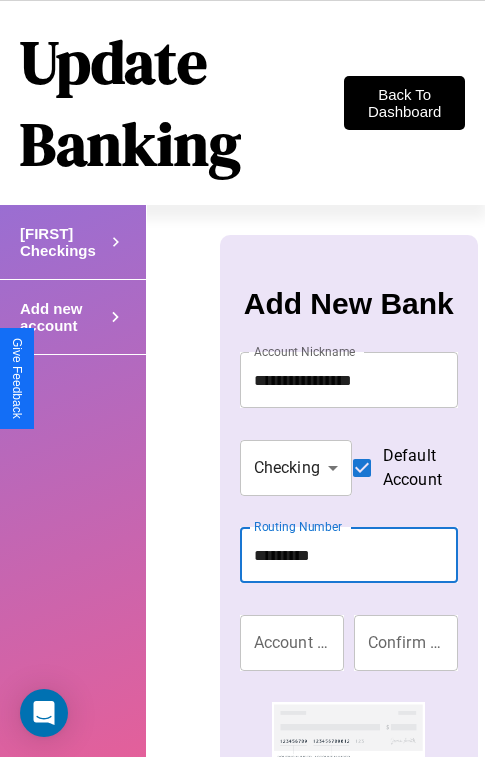 type on "*********" 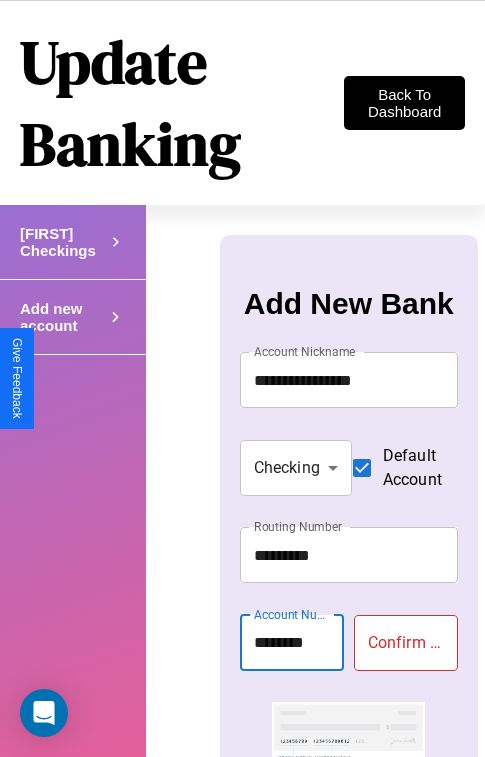 type on "********" 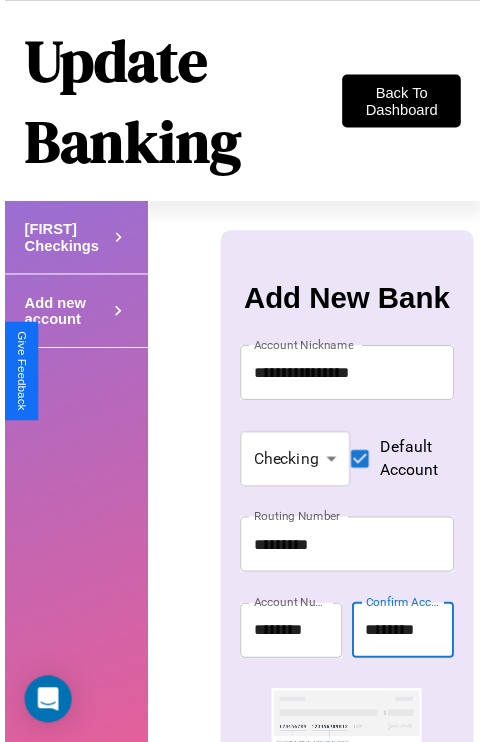 scroll, scrollTop: 72, scrollLeft: 0, axis: vertical 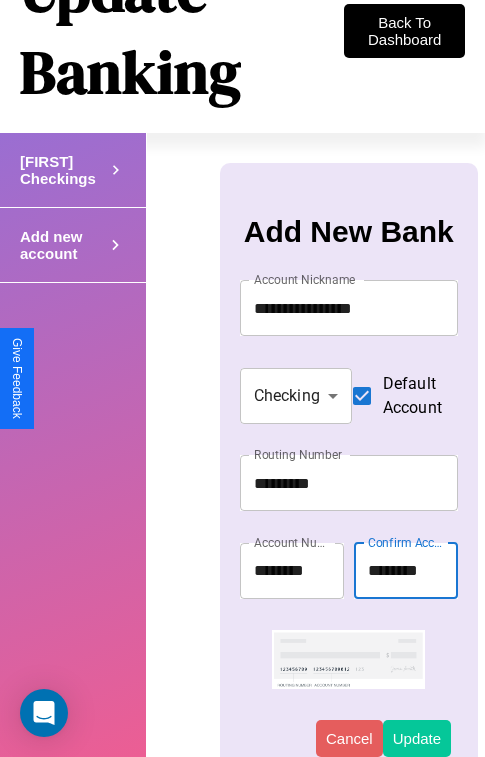 type on "********" 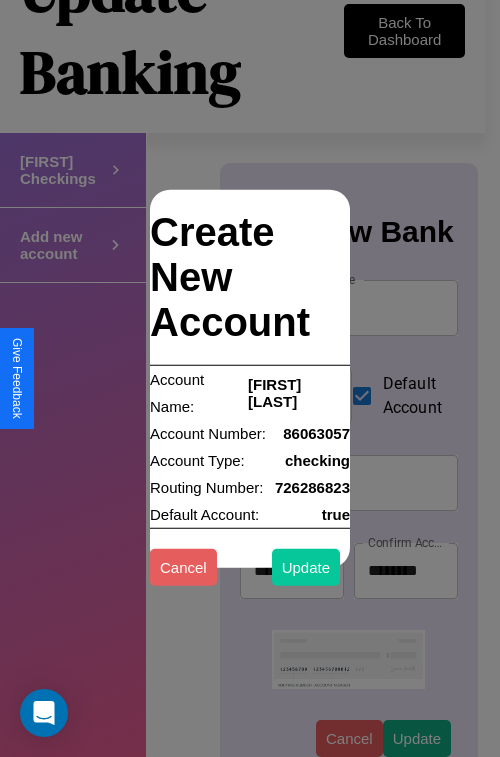 click on "Update" at bounding box center [306, 566] 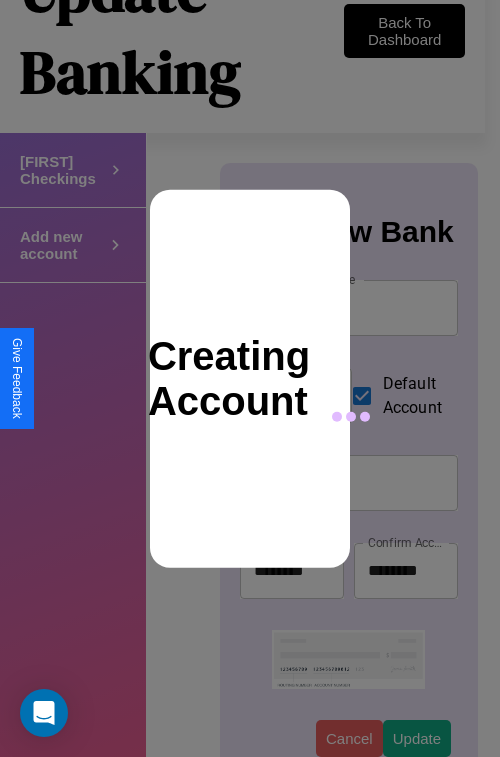 type 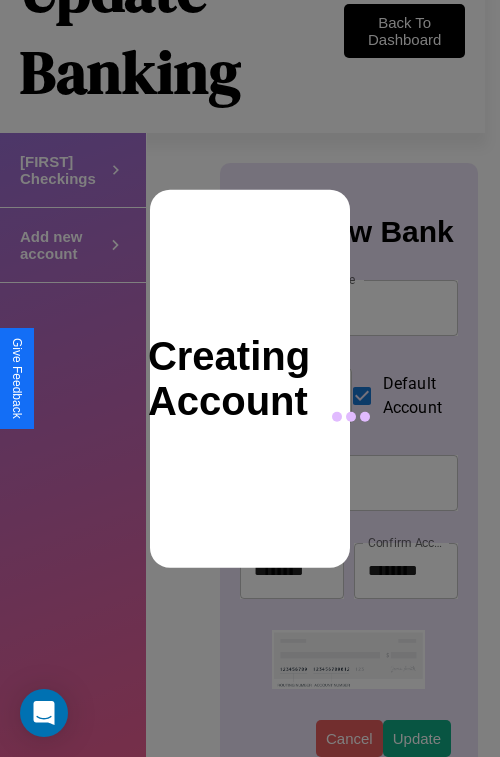 type 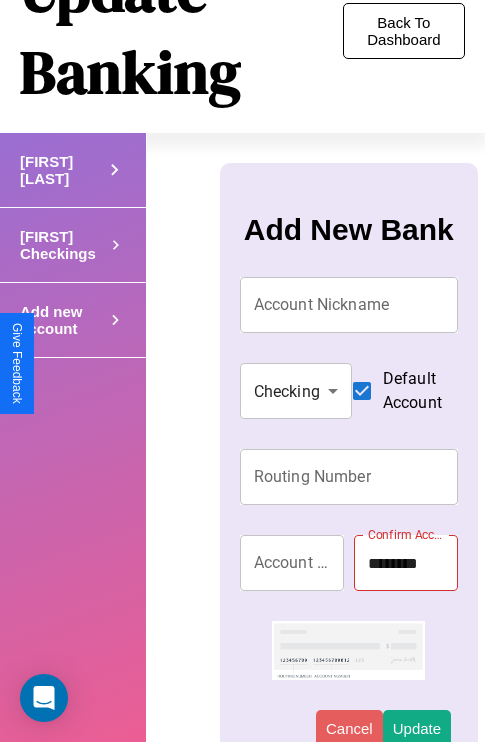 click on "Back To Dashboard" at bounding box center (404, 31) 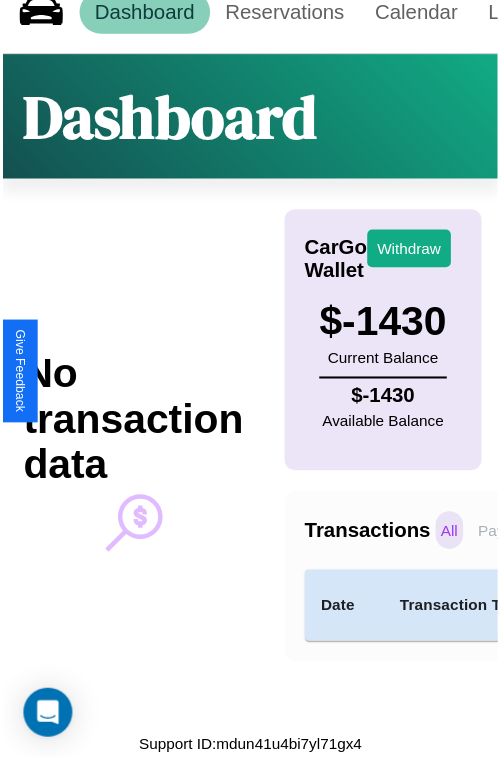 scroll, scrollTop: 0, scrollLeft: 0, axis: both 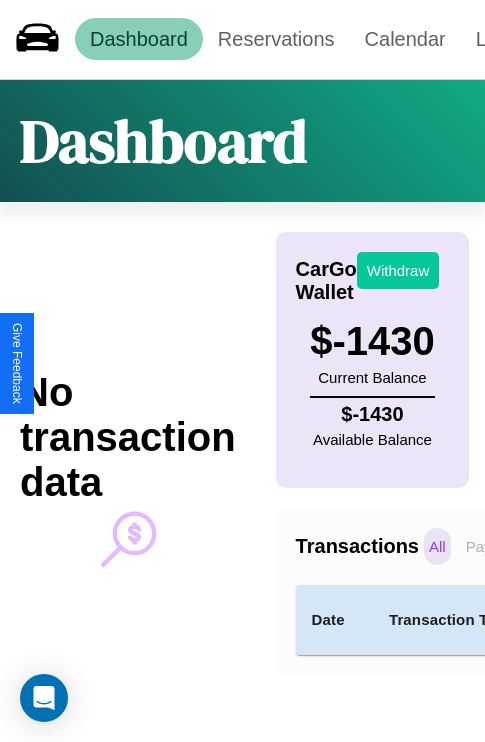 click on "Withdraw" at bounding box center [398, 270] 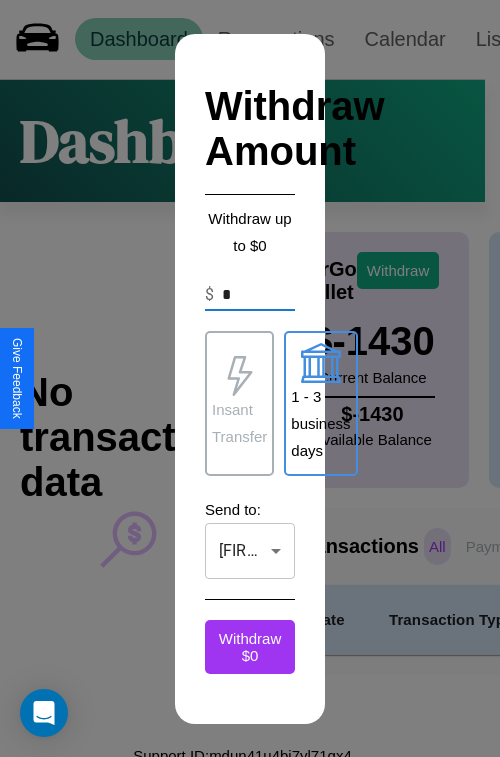 click on "Insant Transfer" at bounding box center (239, 423) 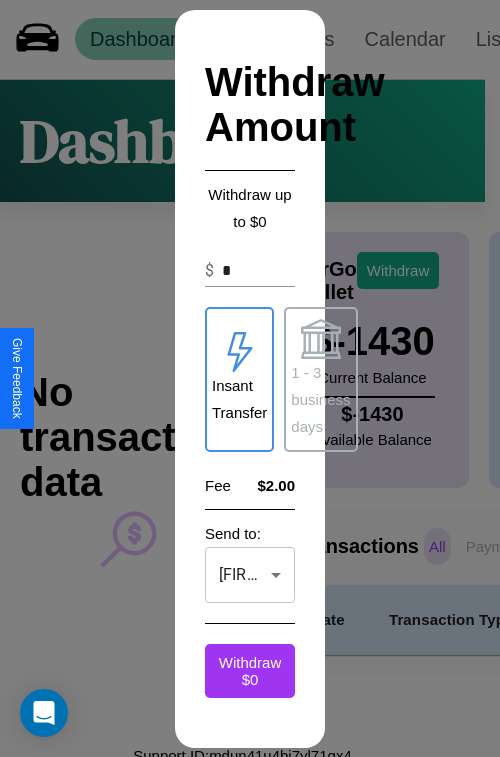 click on "**********" at bounding box center (250, 384) 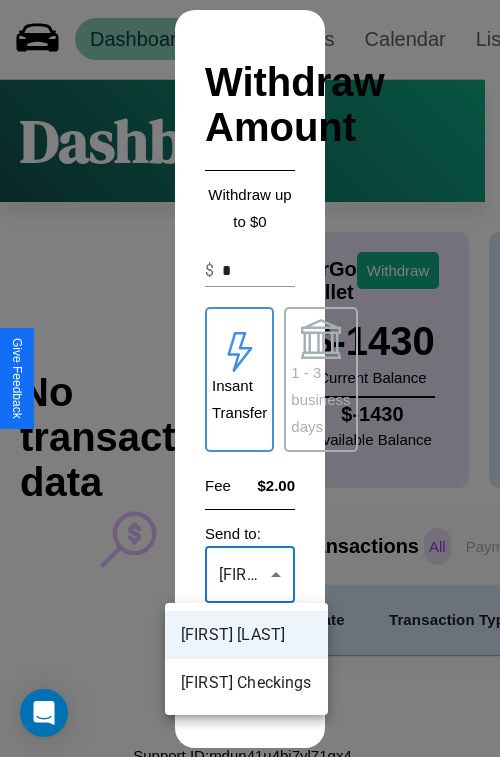 click on "[FIRST] [LAST]" at bounding box center (246, 635) 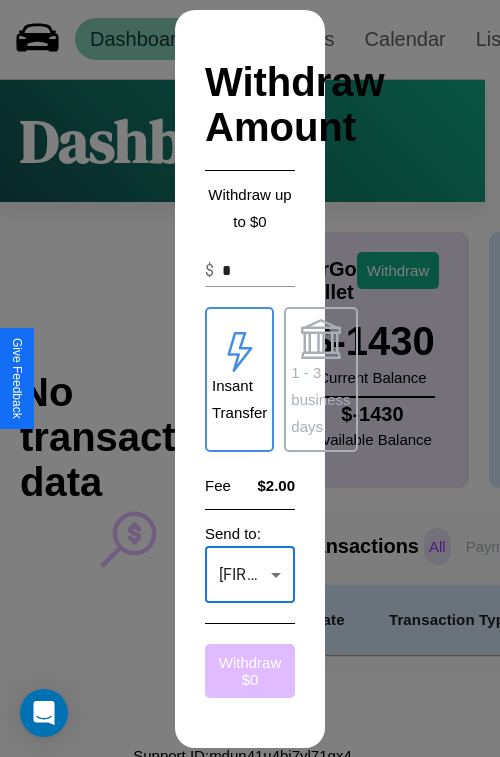 click on "Withdraw $ 0" at bounding box center (250, 671) 